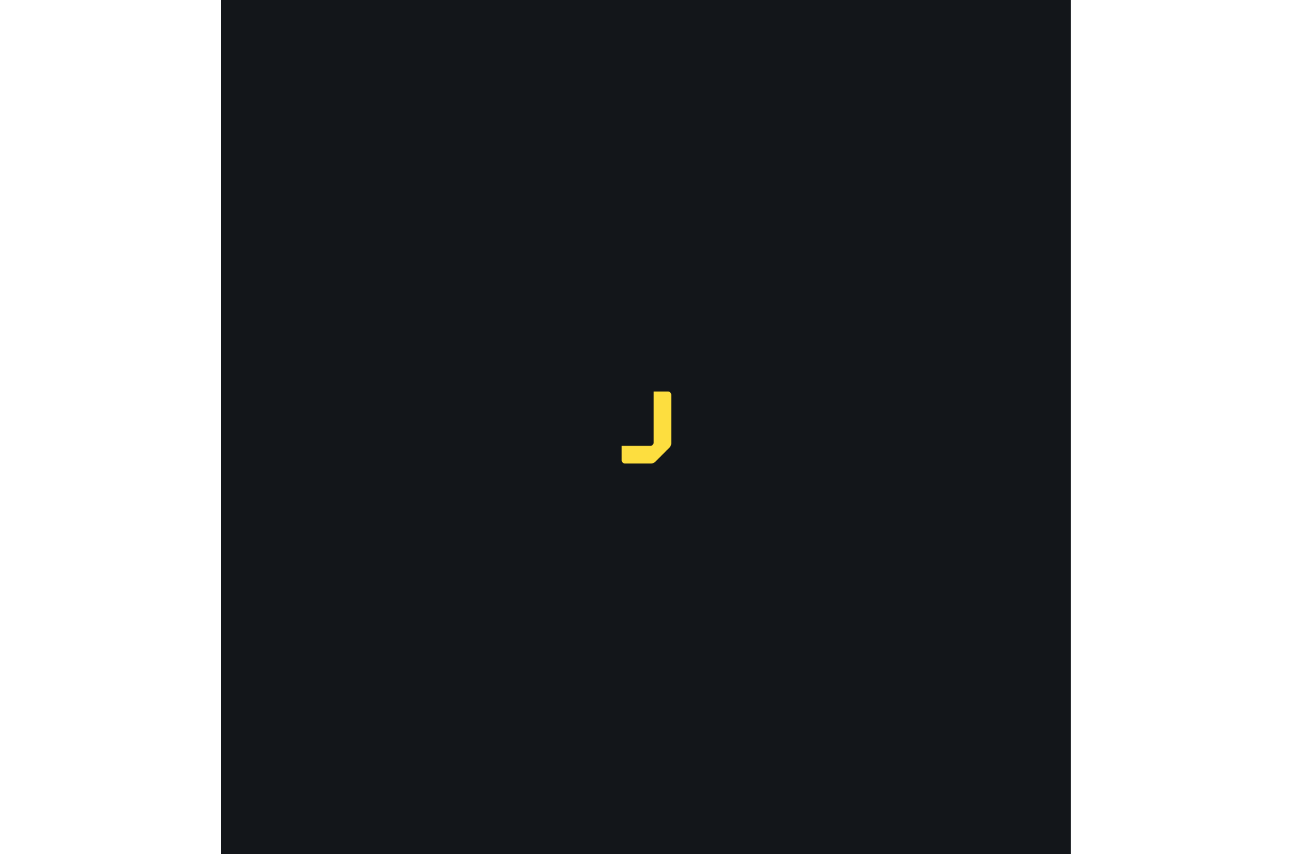 scroll, scrollTop: 0, scrollLeft: 0, axis: both 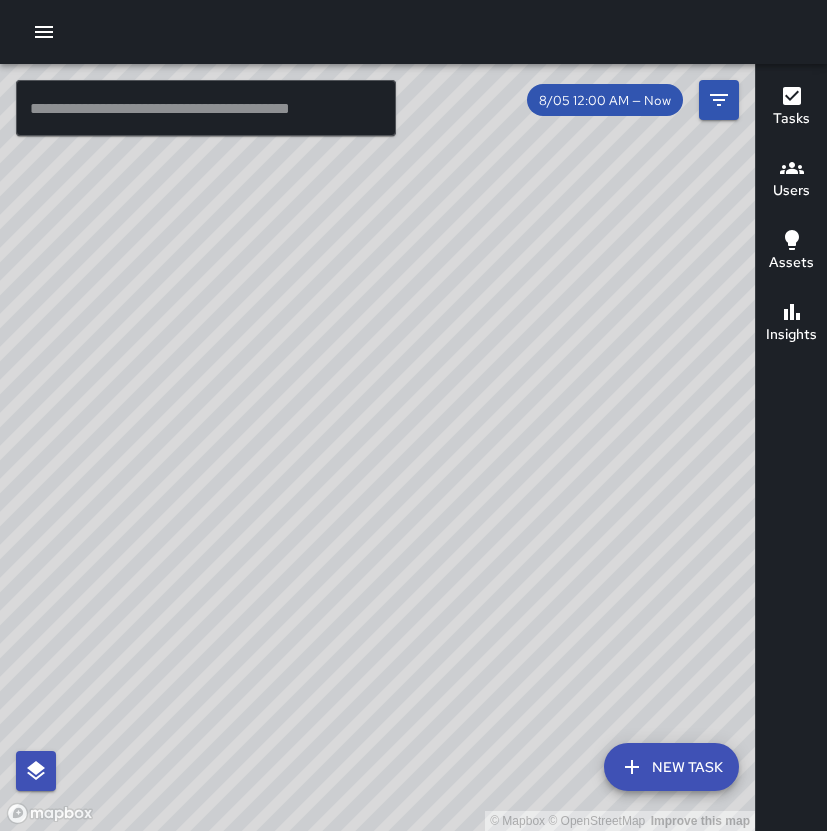 drag, startPoint x: 409, startPoint y: 274, endPoint x: 371, endPoint y: 307, distance: 50.32892 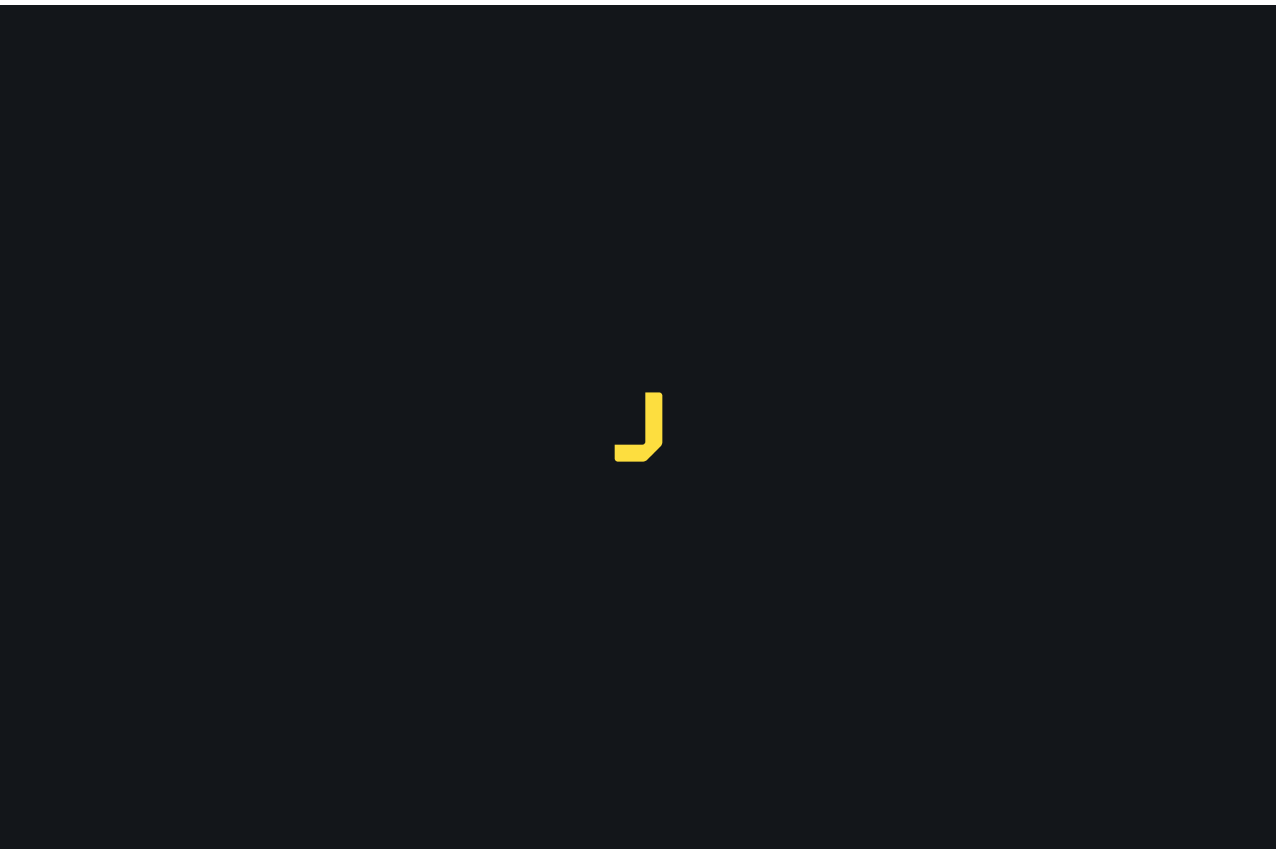 scroll, scrollTop: 0, scrollLeft: 0, axis: both 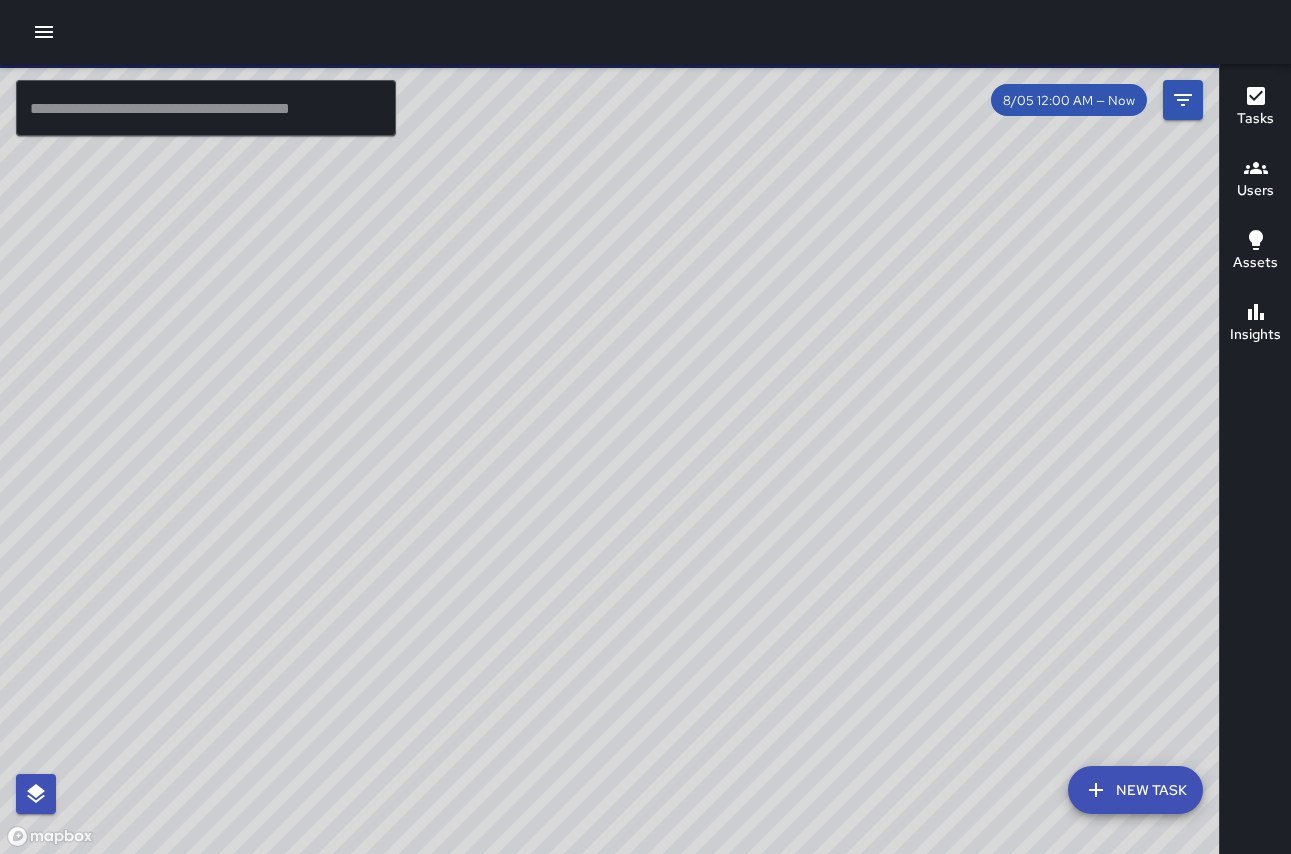 click 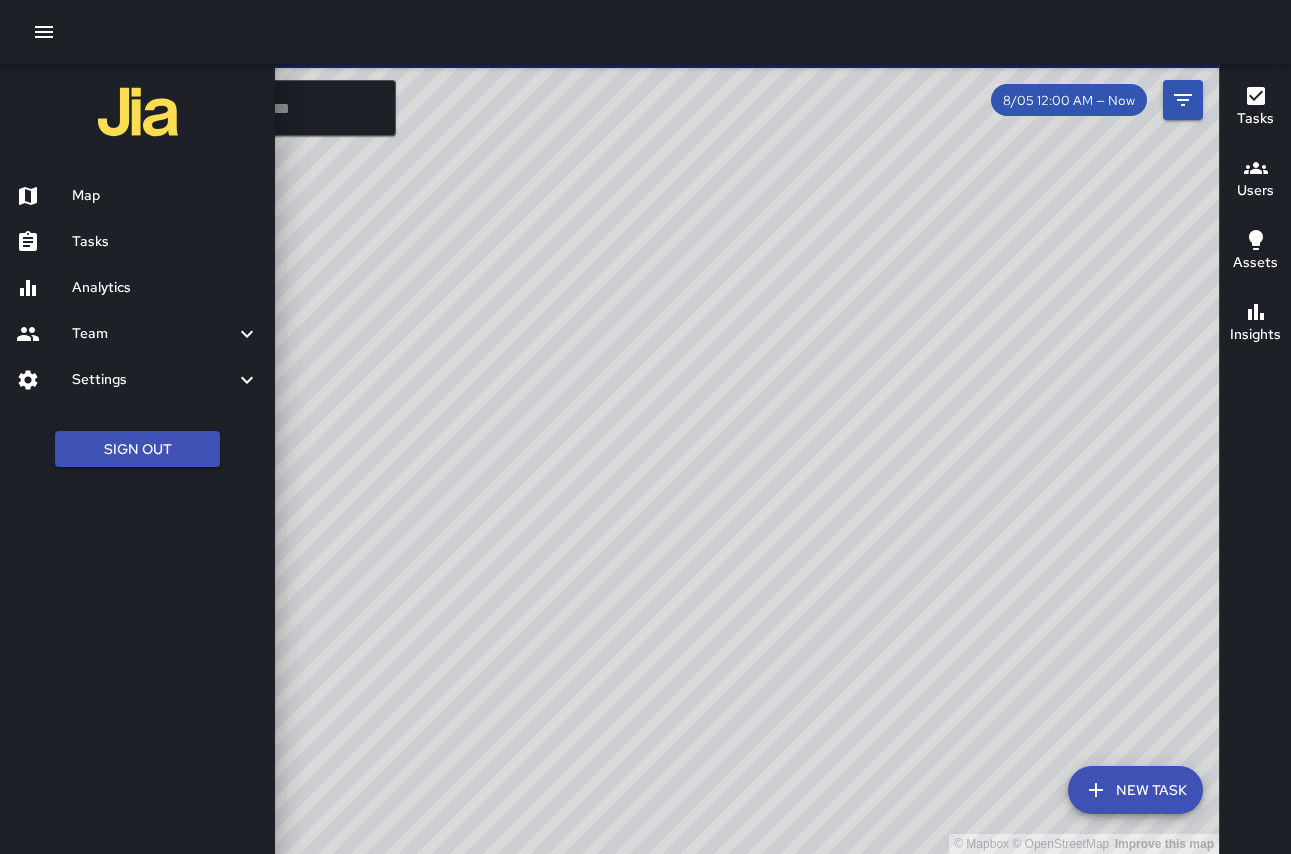 click on "Settings" at bounding box center [153, 380] 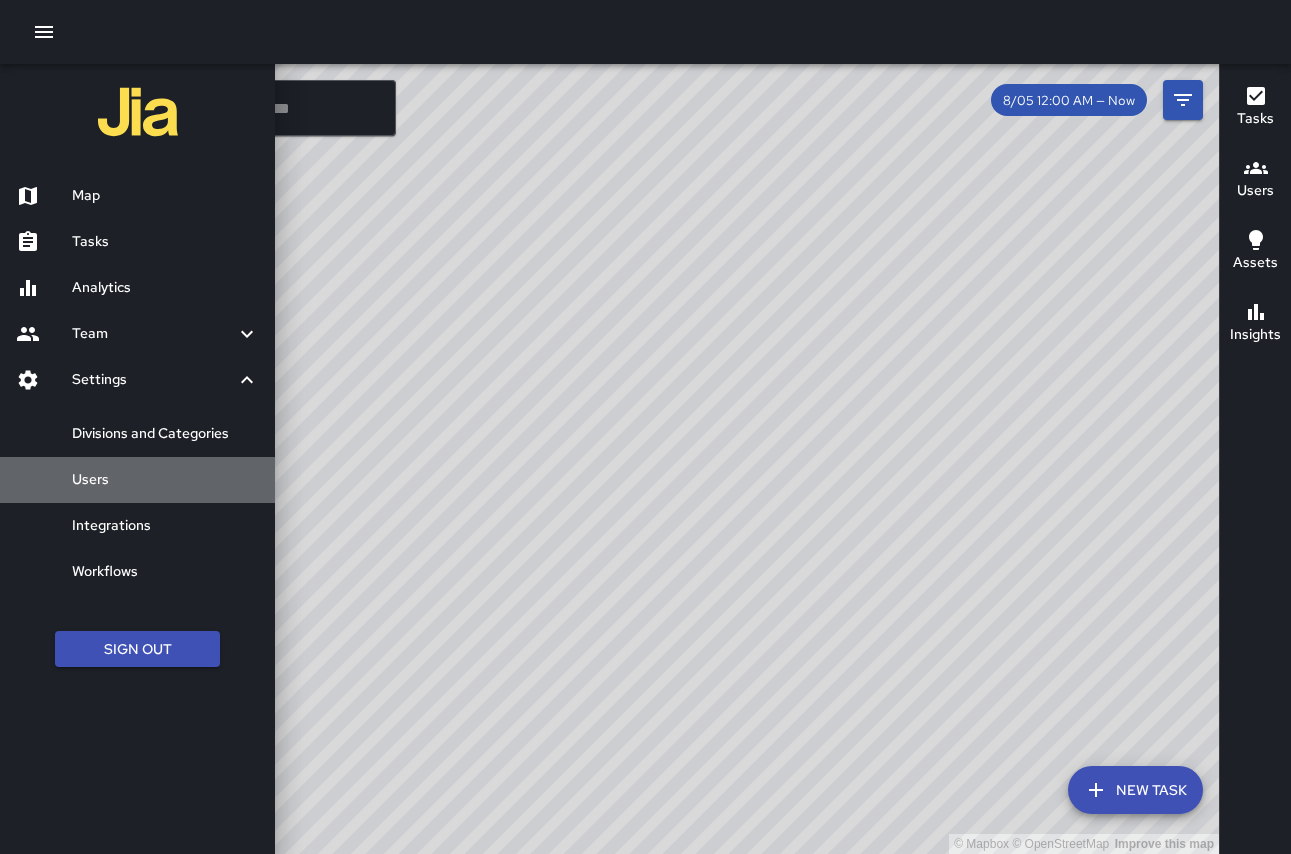 click on "Users" at bounding box center [165, 480] 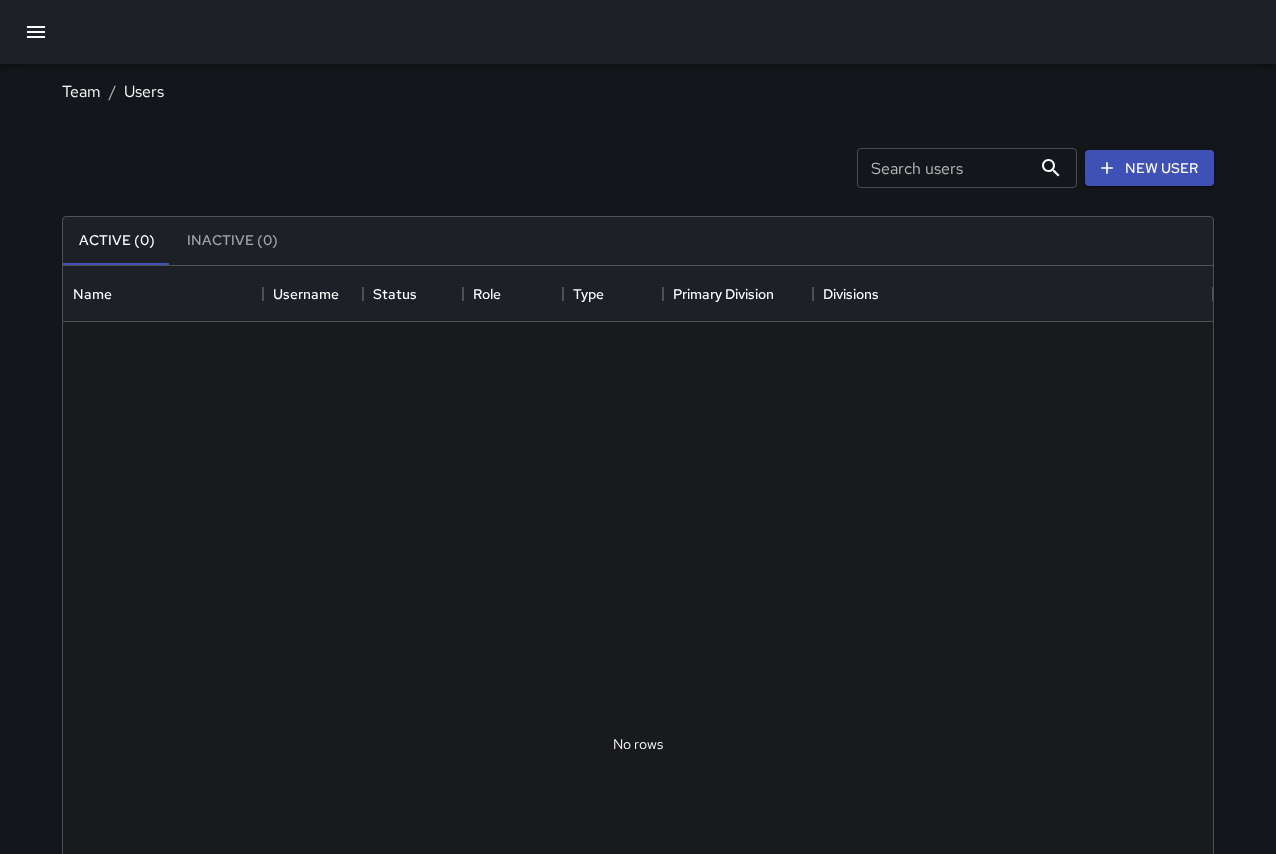 scroll, scrollTop: 16, scrollLeft: 16, axis: both 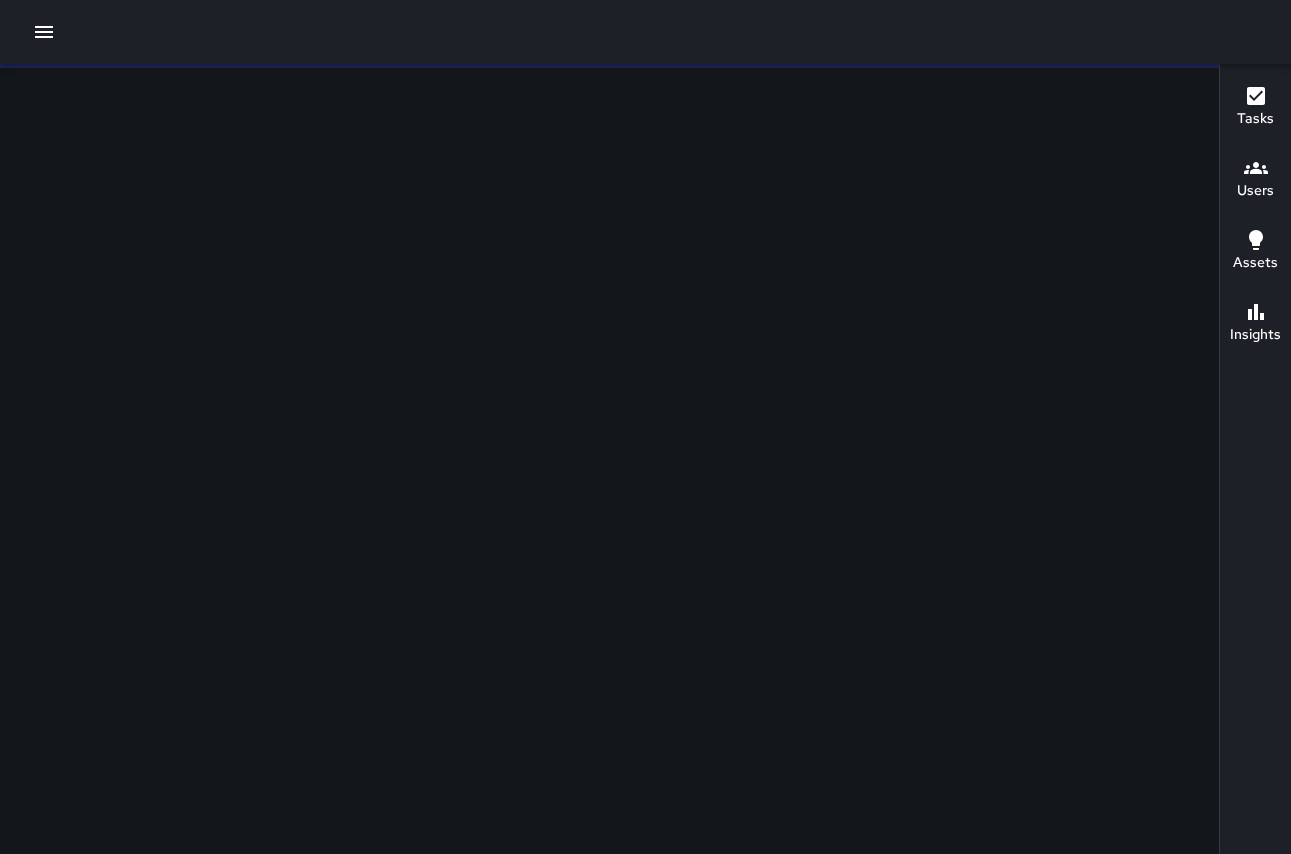 click 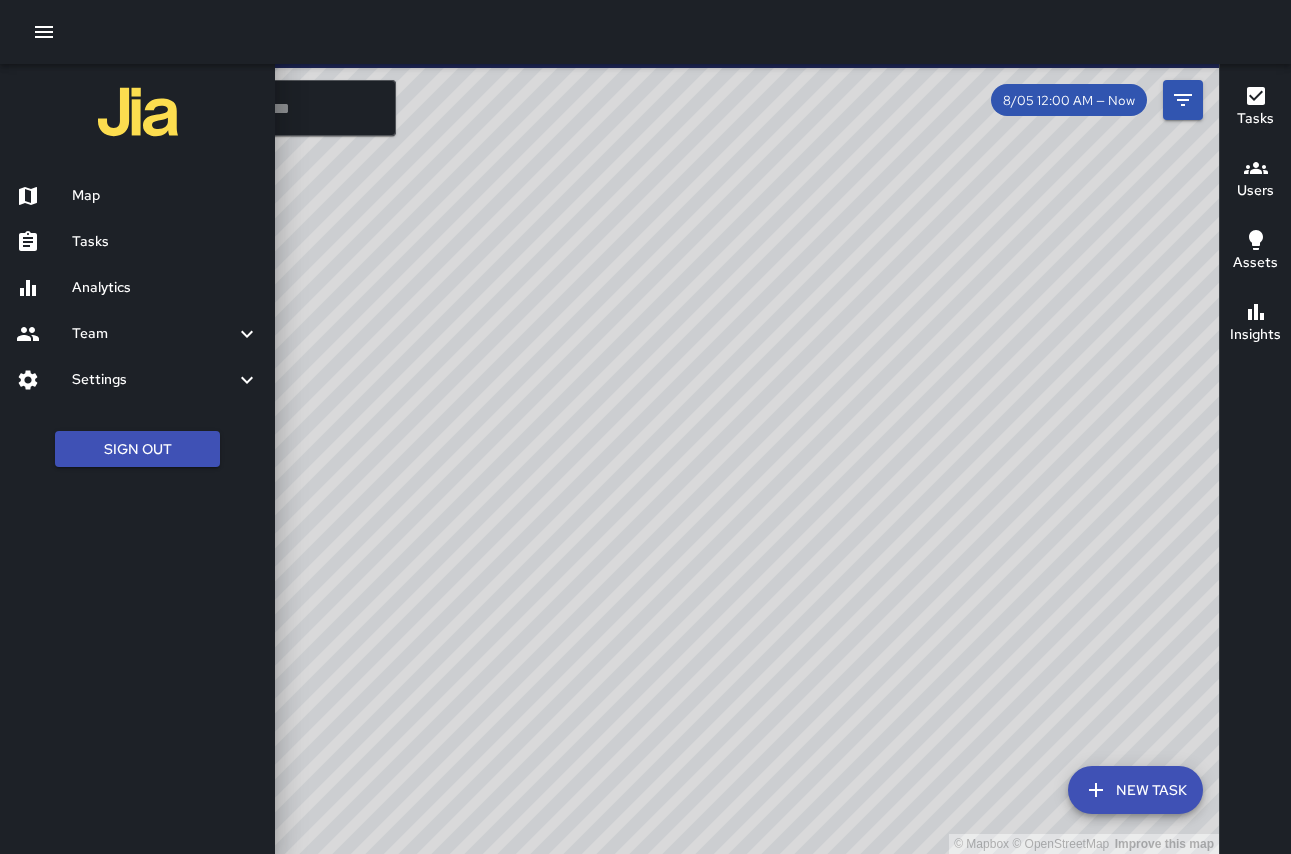 click at bounding box center (44, 380) 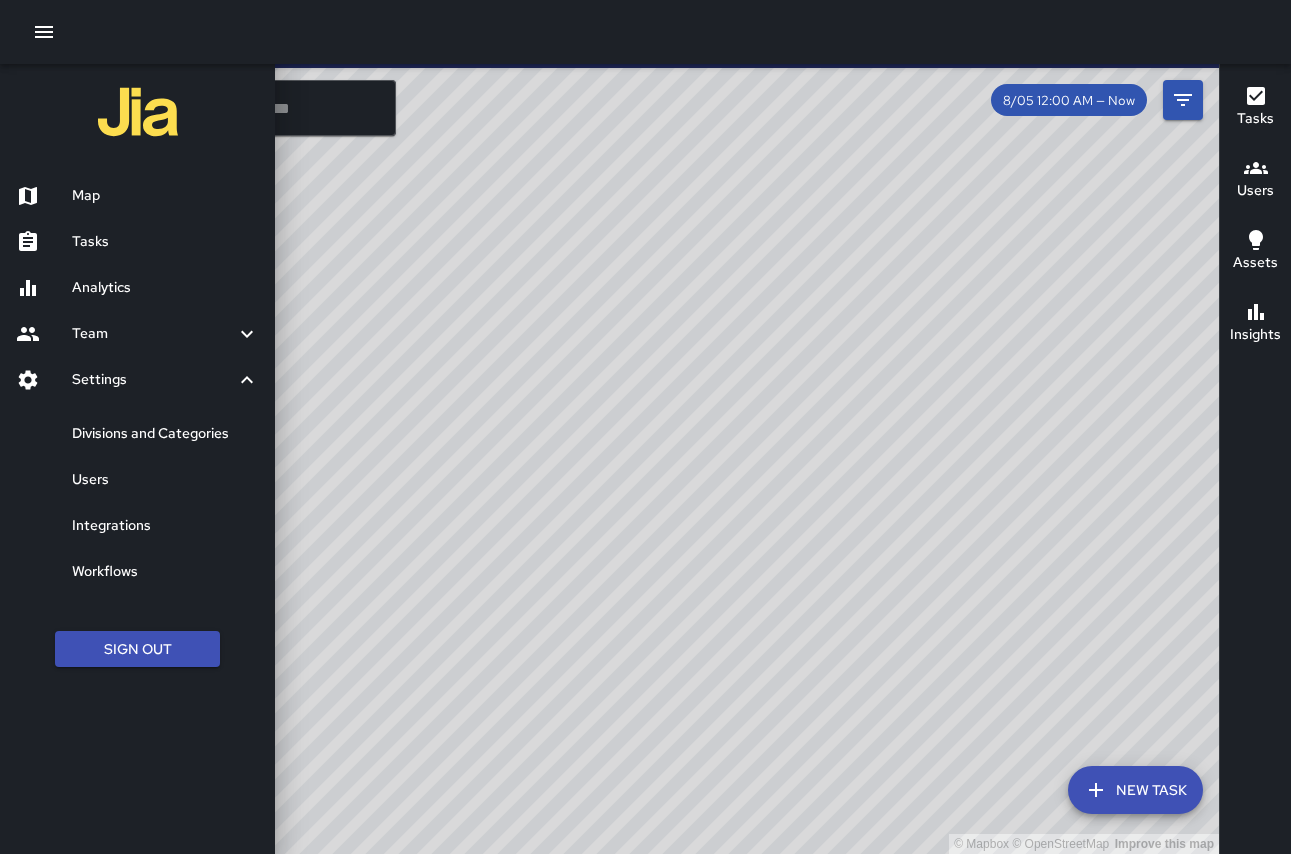 click on "Divisions and Categories" at bounding box center (165, 434) 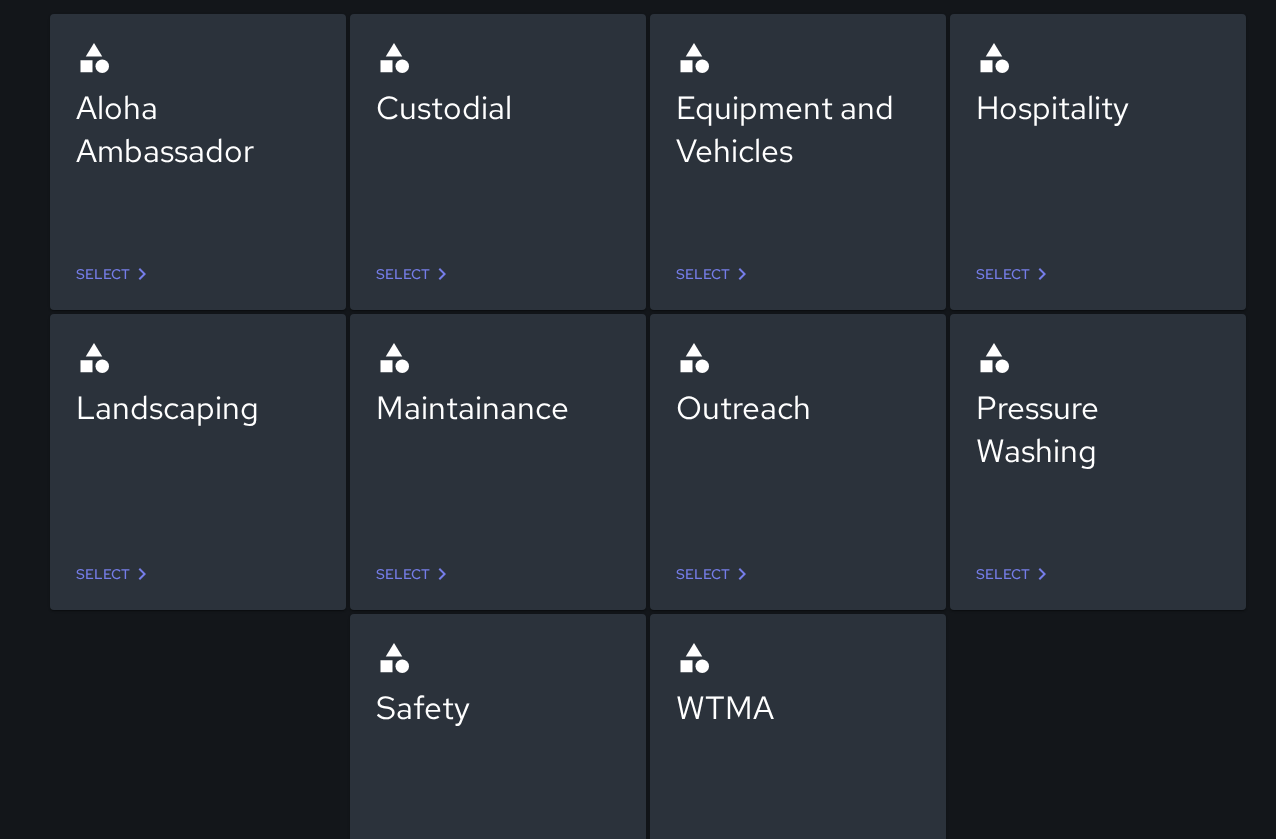scroll, scrollTop: 234, scrollLeft: 0, axis: vertical 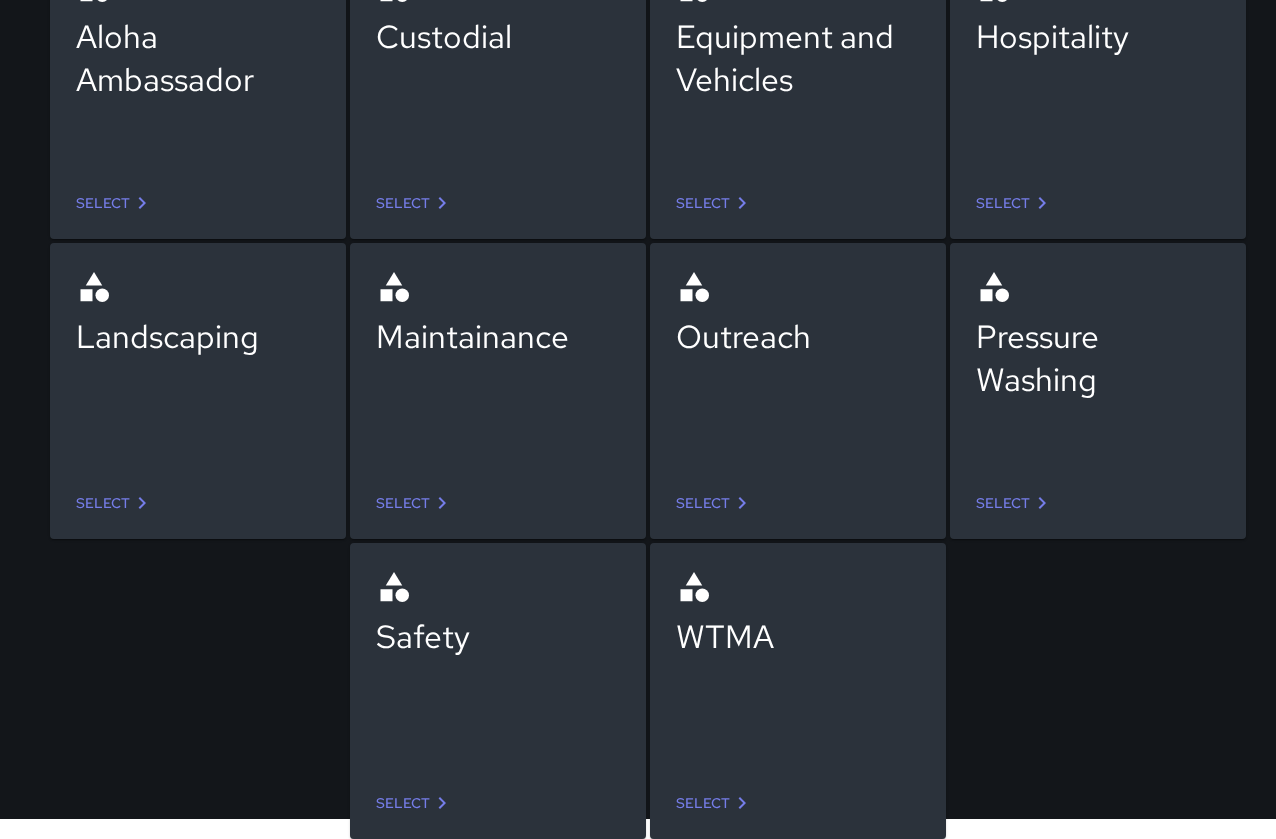 click 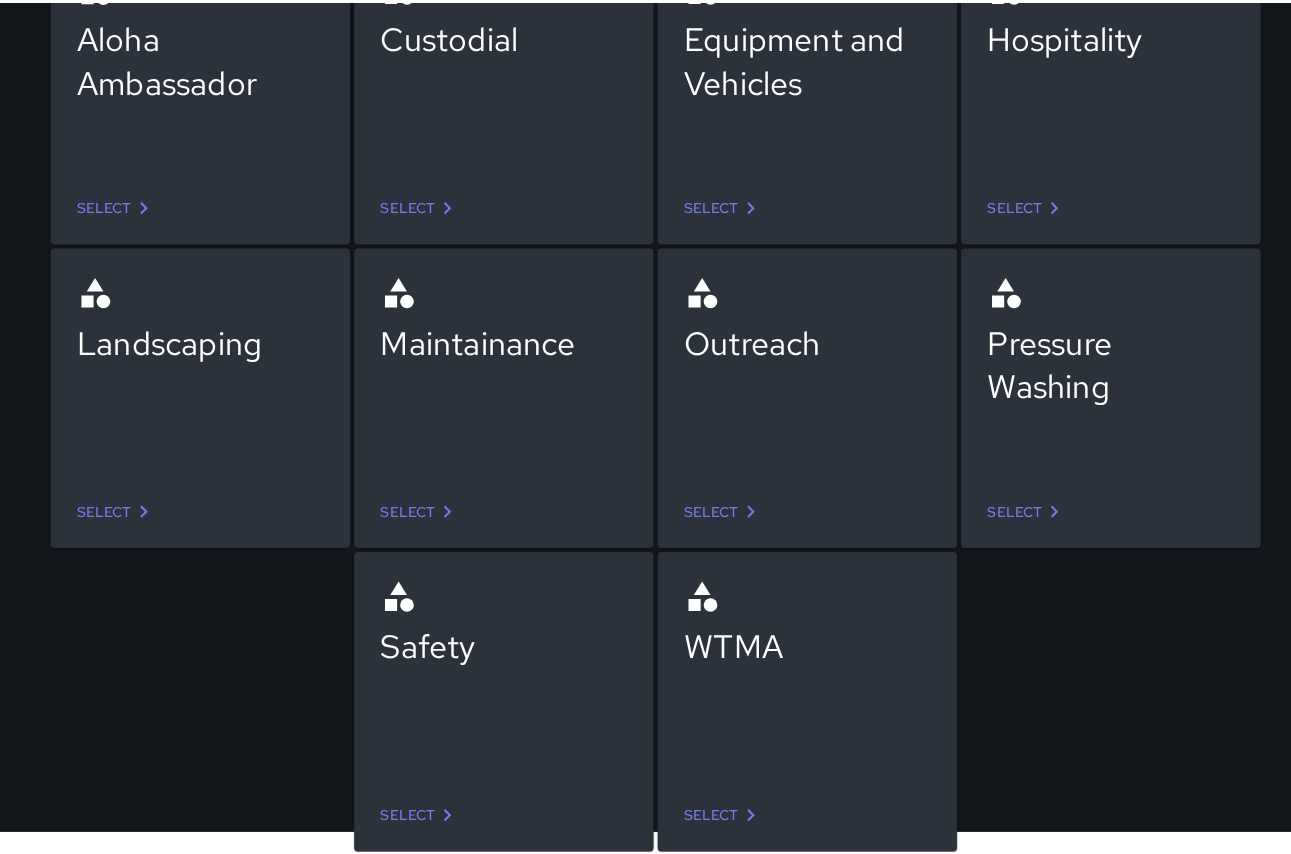 scroll, scrollTop: 0, scrollLeft: 0, axis: both 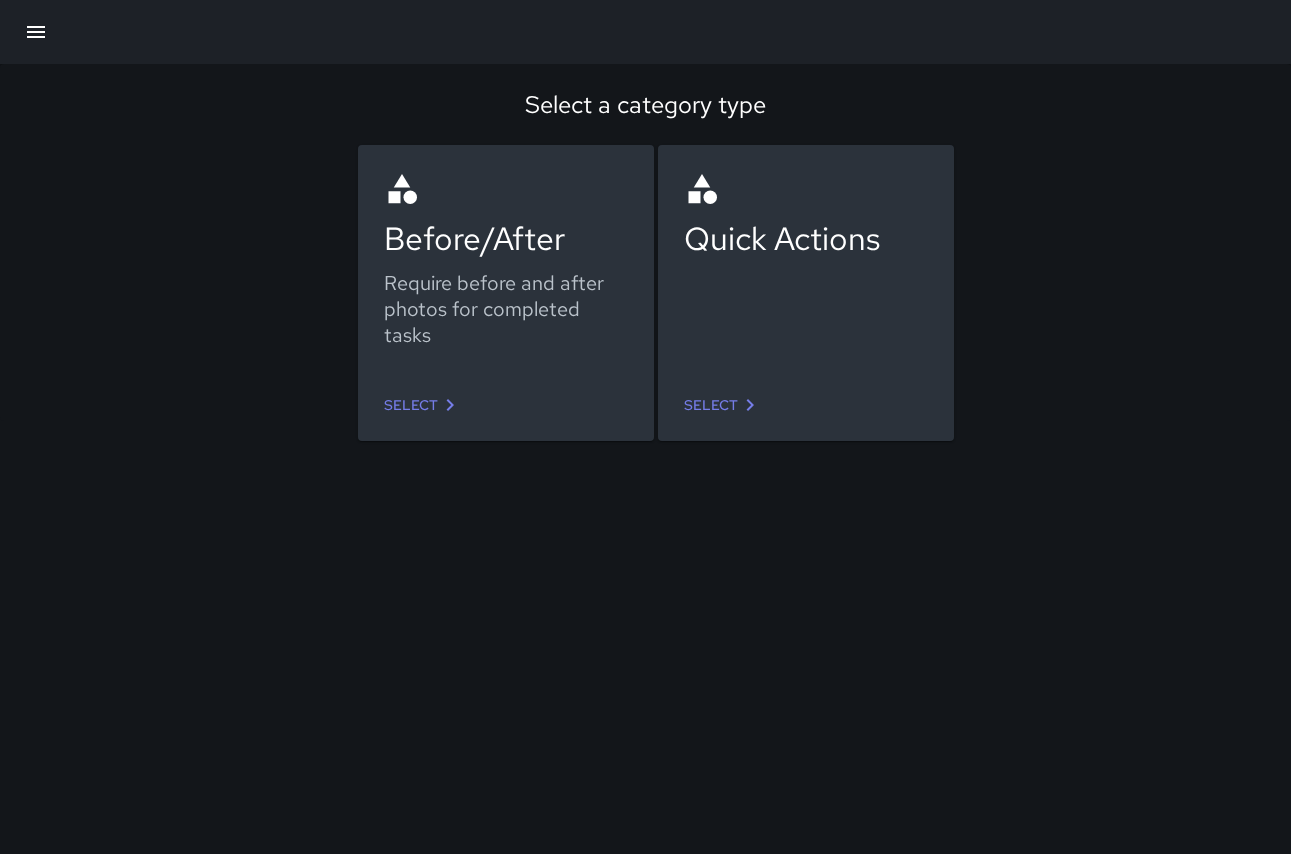 click on "Select" at bounding box center [723, 405] 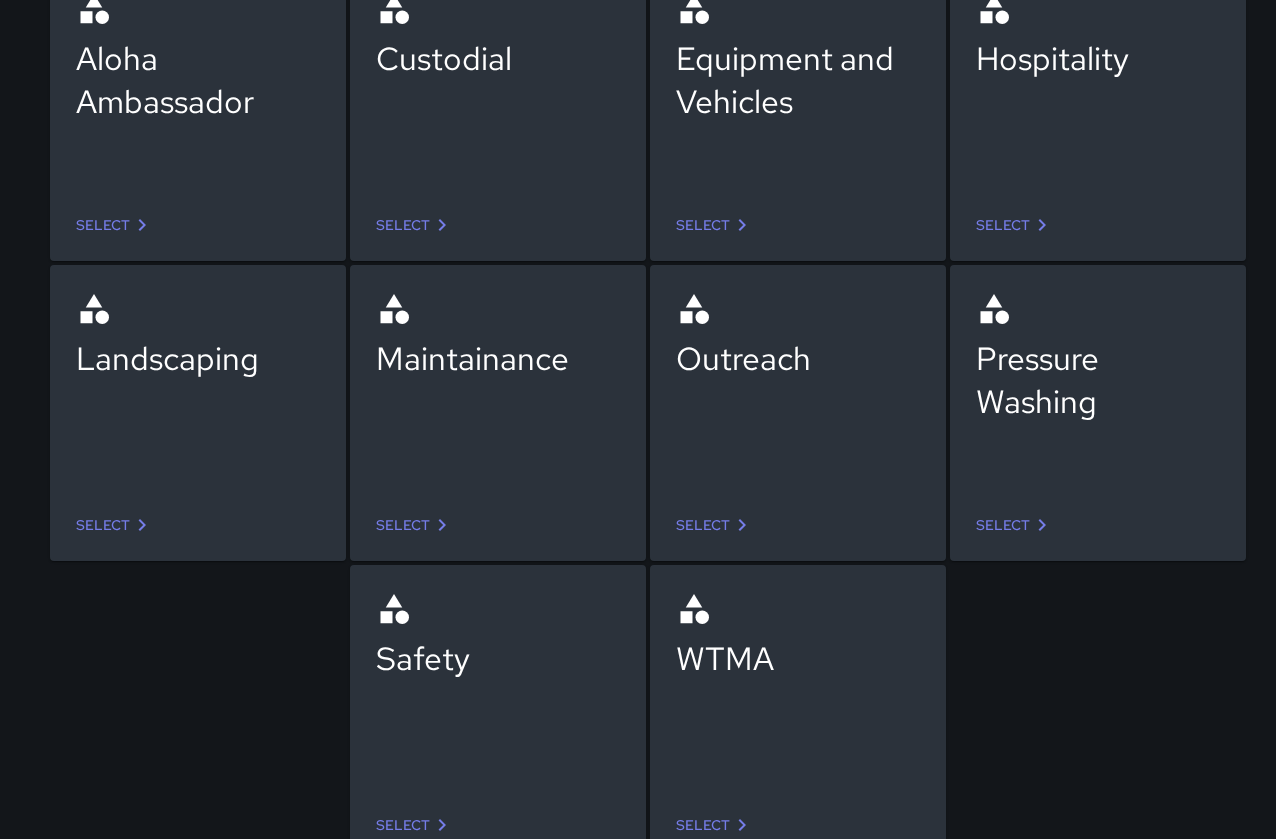 scroll, scrollTop: 187, scrollLeft: 0, axis: vertical 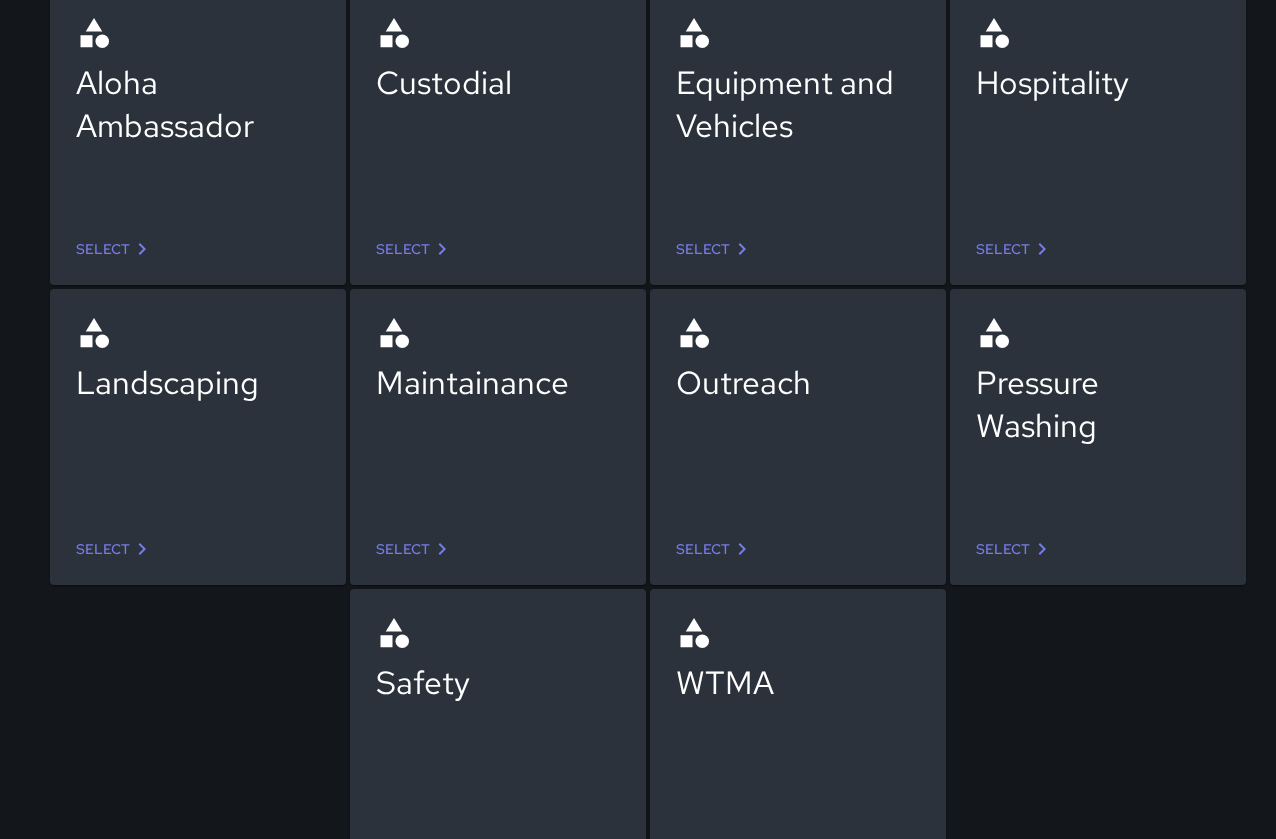 click 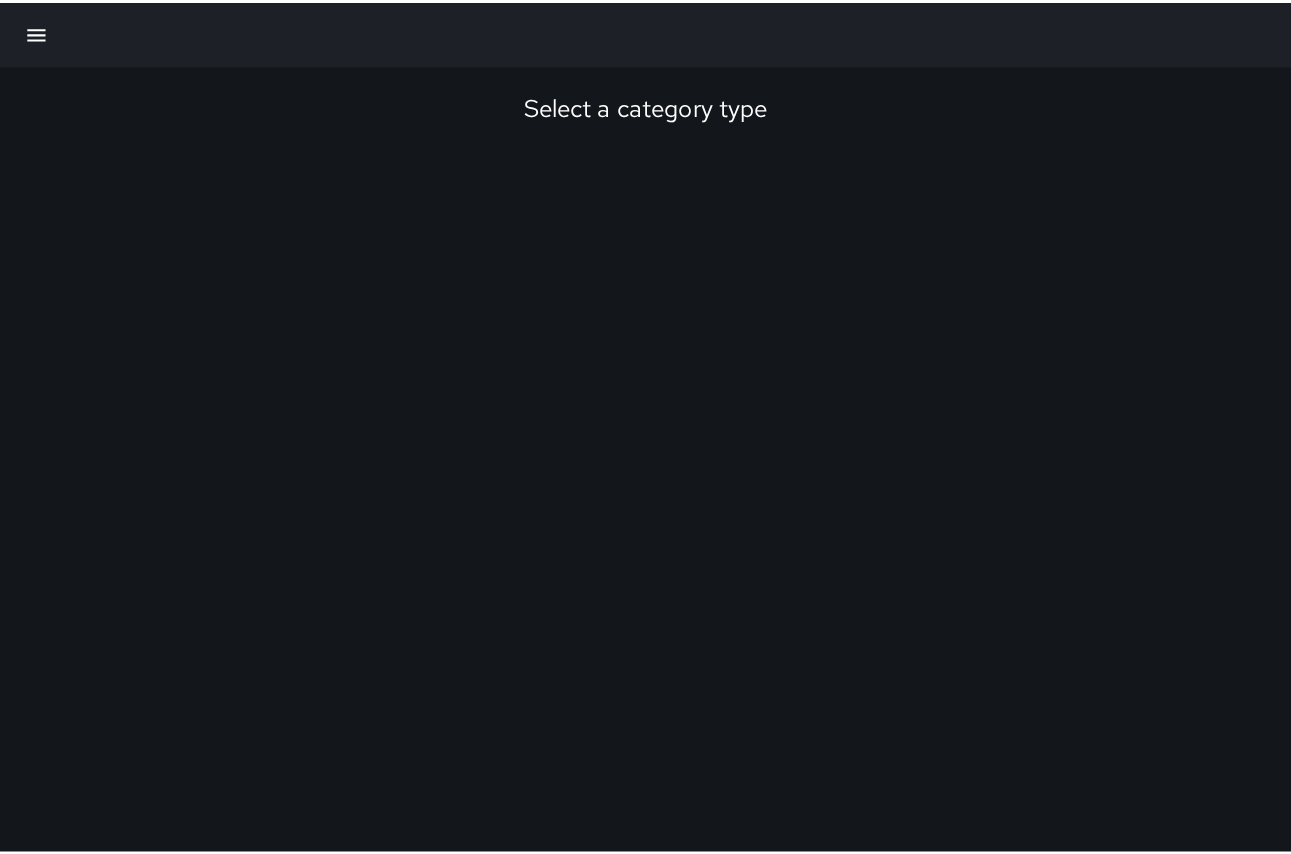 scroll, scrollTop: 0, scrollLeft: 0, axis: both 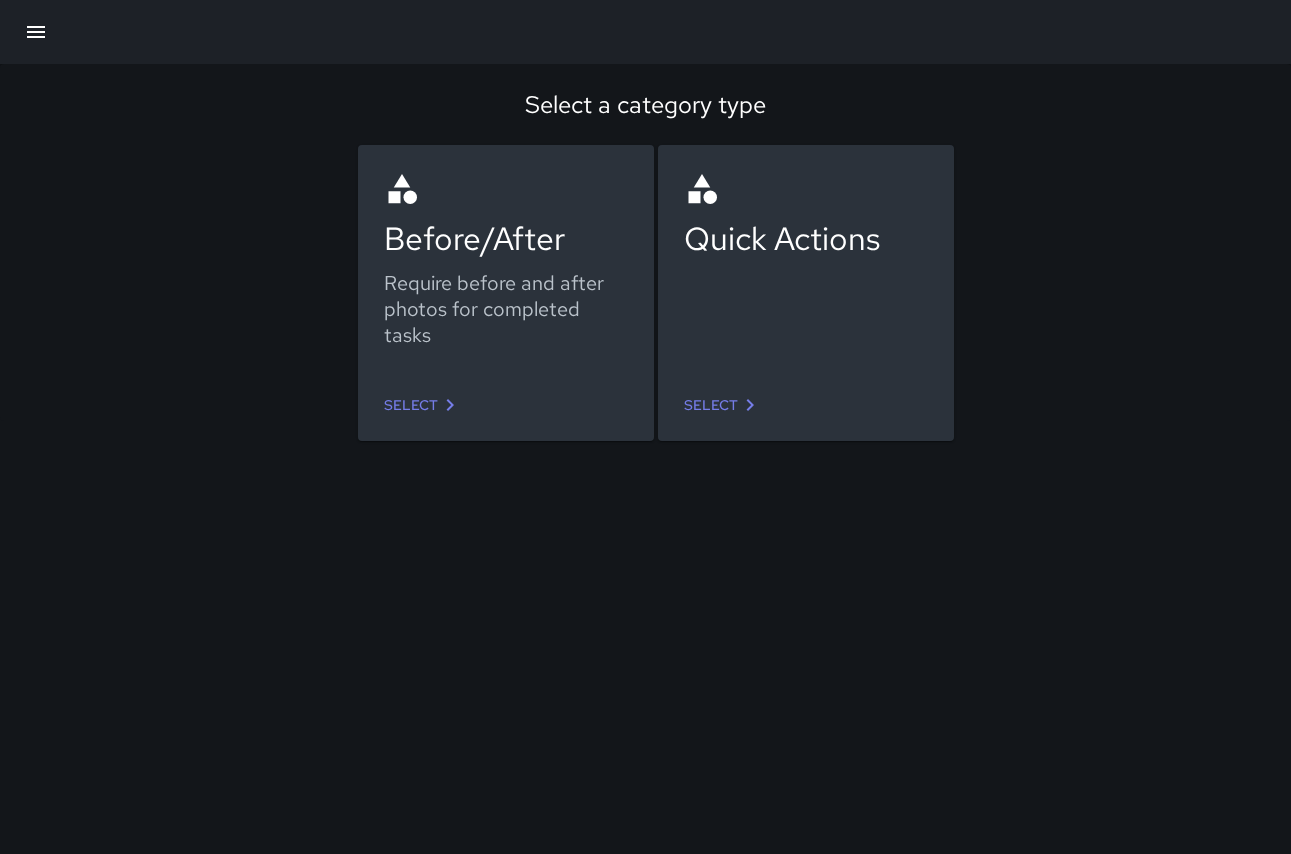 click on "Select" at bounding box center (423, 405) 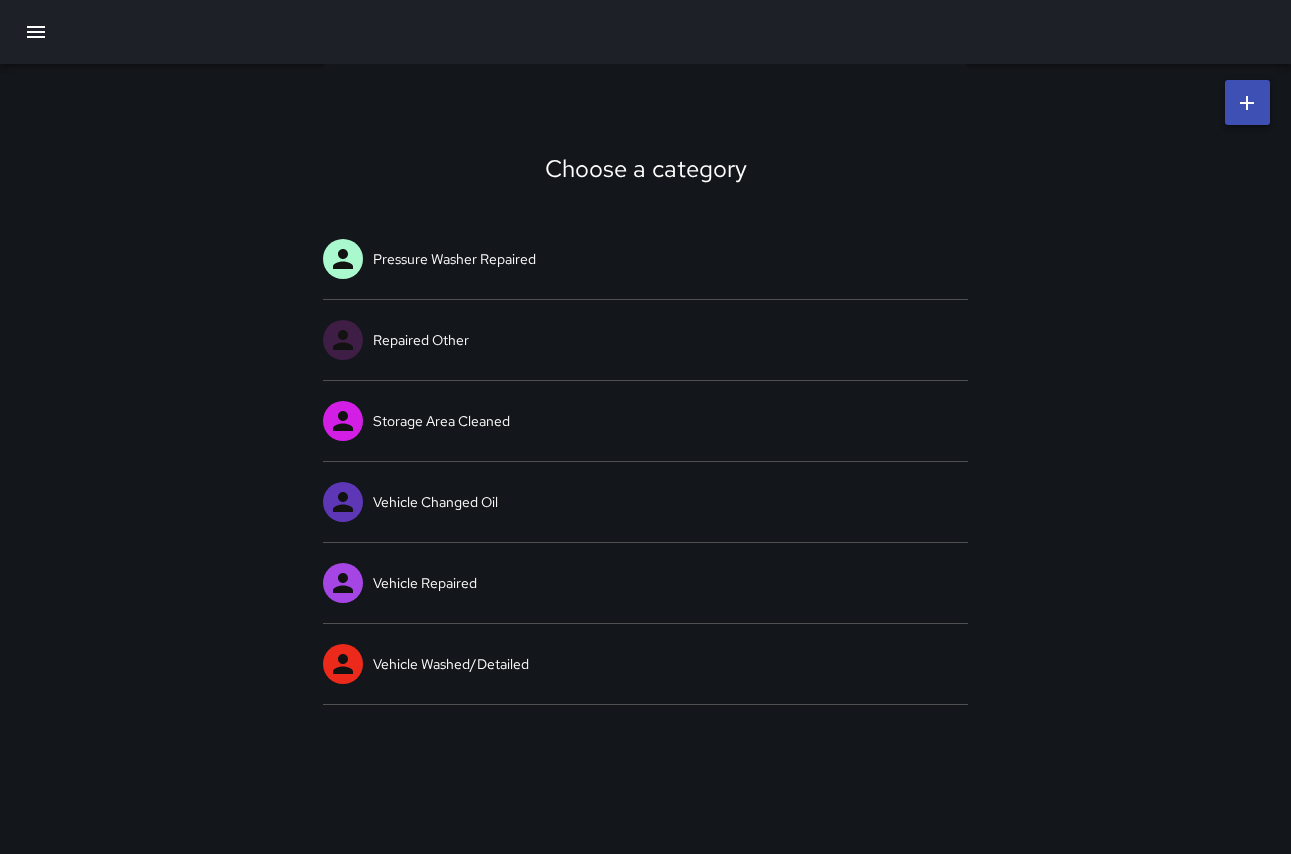 click on "Choose a category Pressure Washer Repaired Repaired Other Storage Area Cleaned Vehicle Changed Oil Vehicle Repaired Vehicle Washed/Detailed" at bounding box center (645, 384) 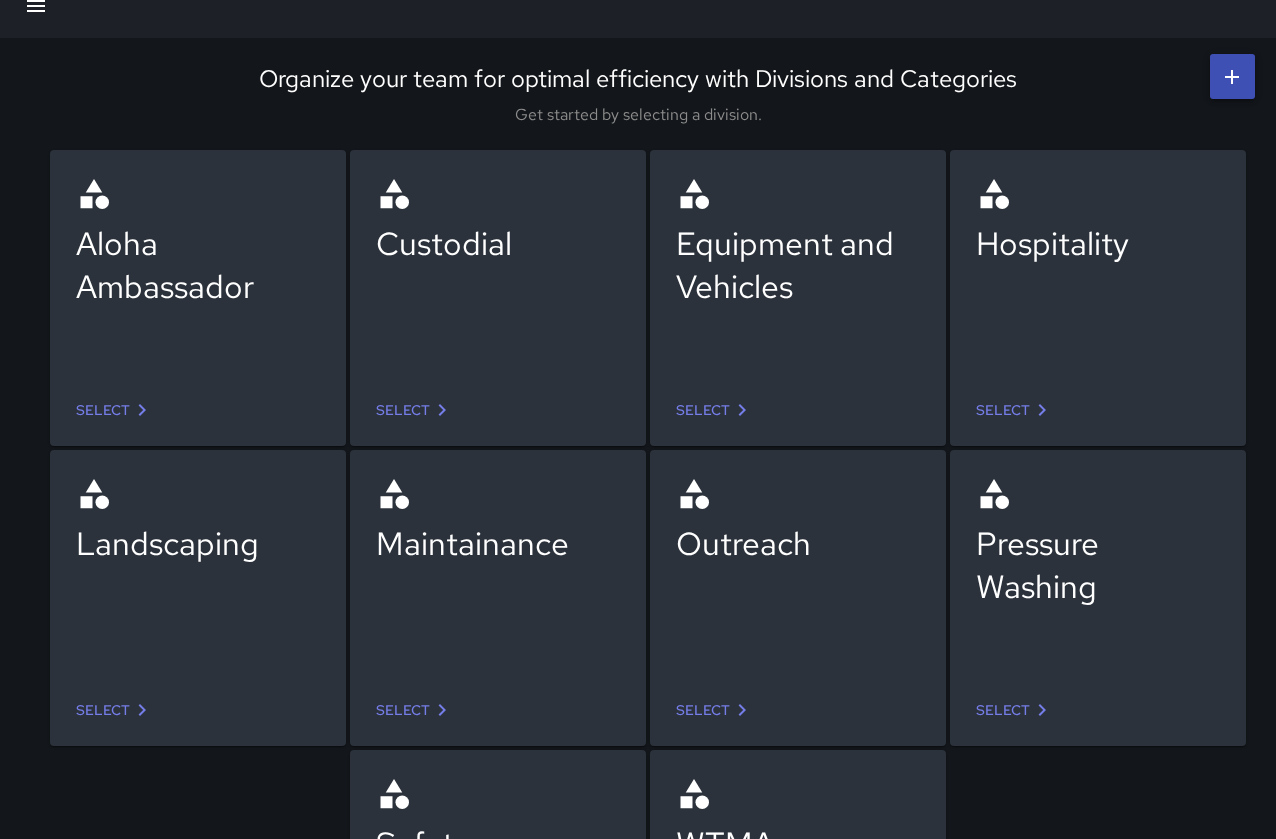 scroll, scrollTop: 38, scrollLeft: 0, axis: vertical 